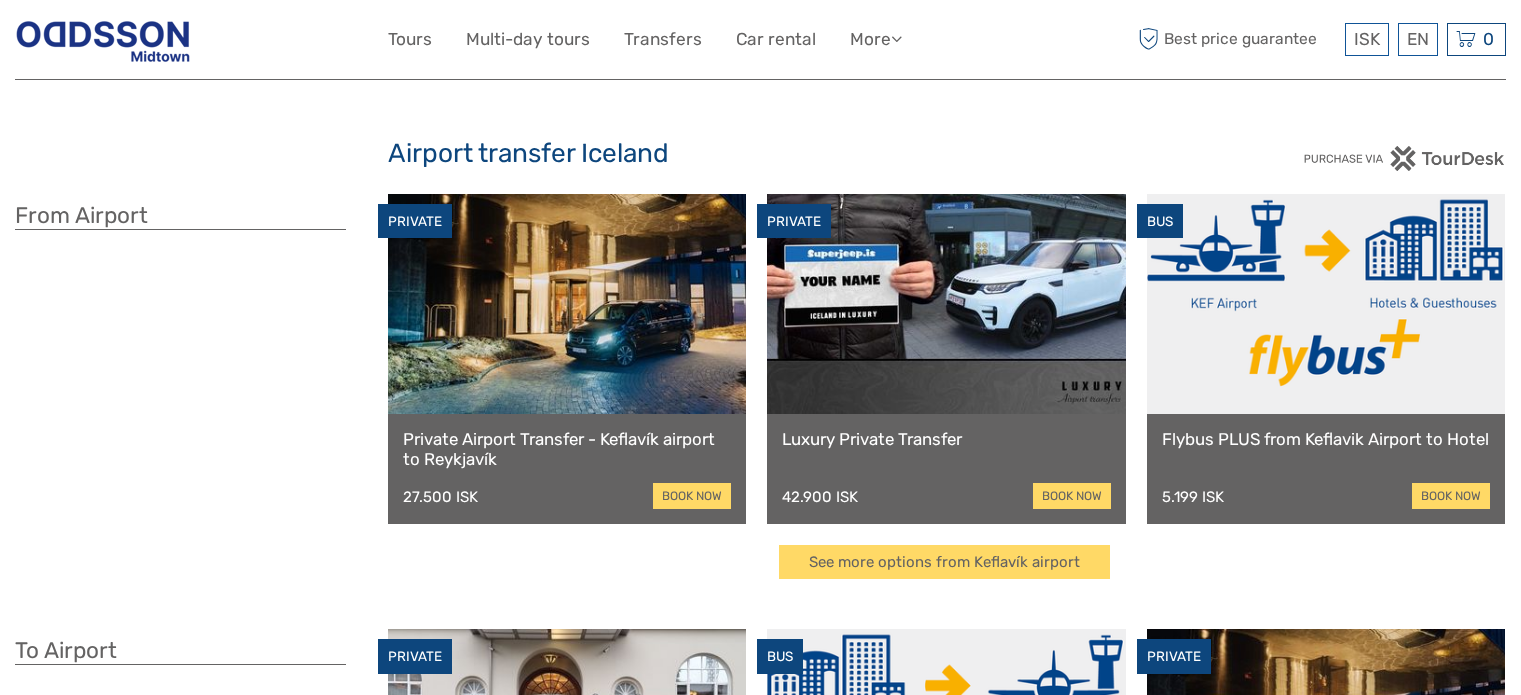 scroll, scrollTop: 0, scrollLeft: 0, axis: both 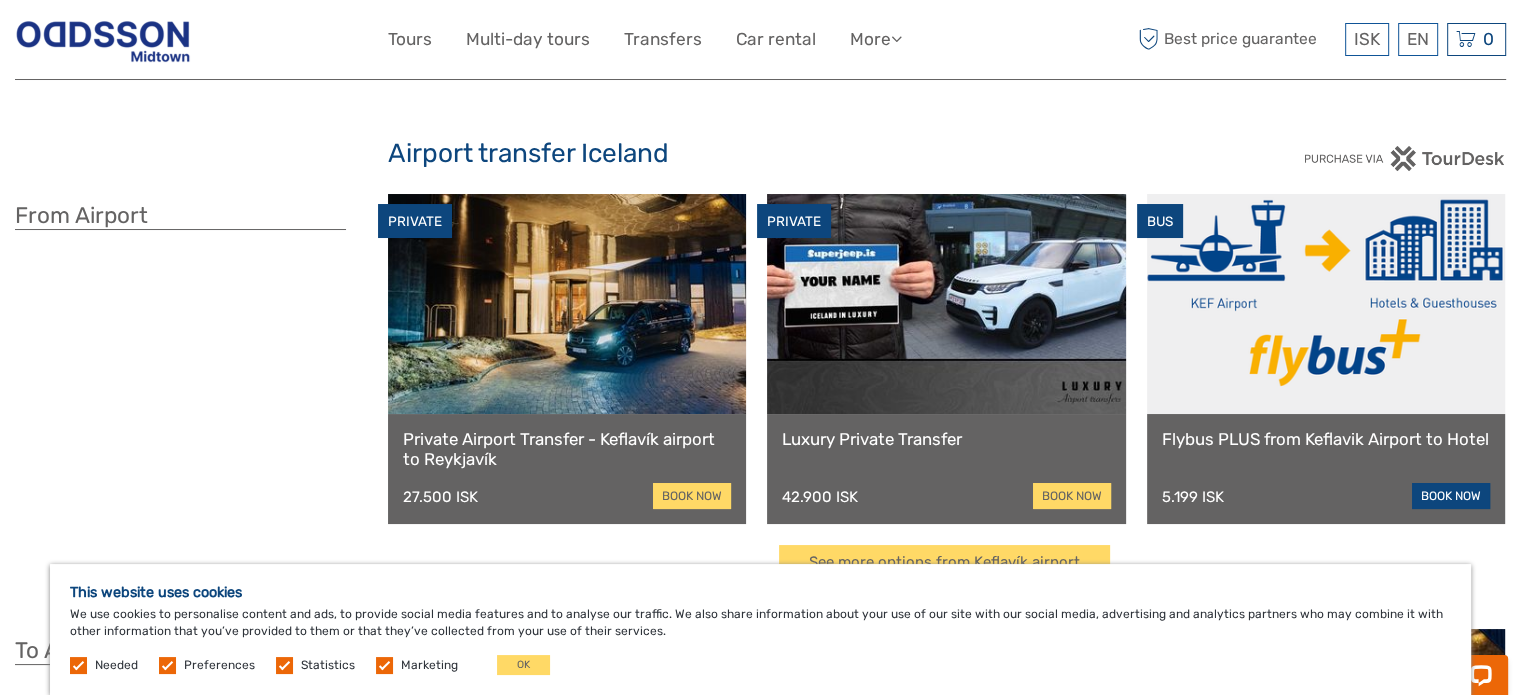 click on "book now" at bounding box center [1451, 496] 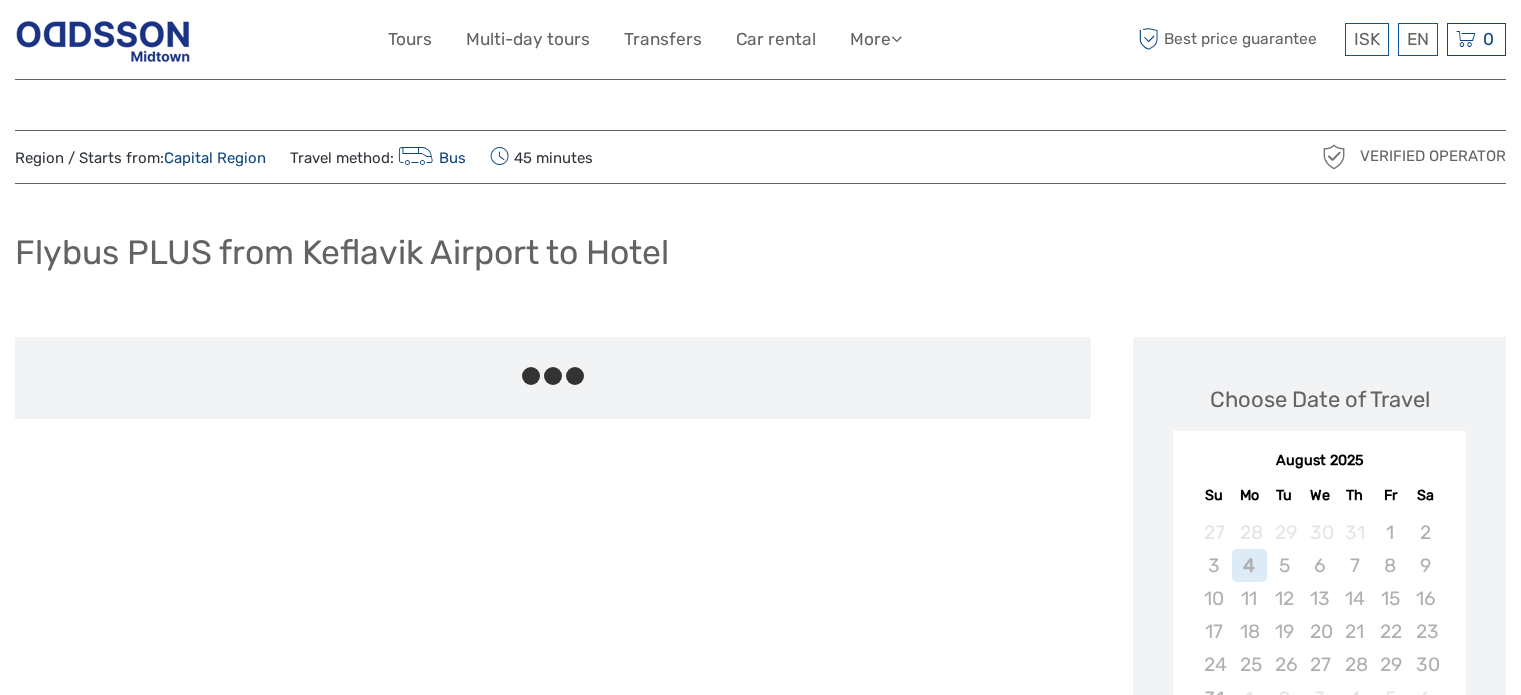scroll, scrollTop: 0, scrollLeft: 0, axis: both 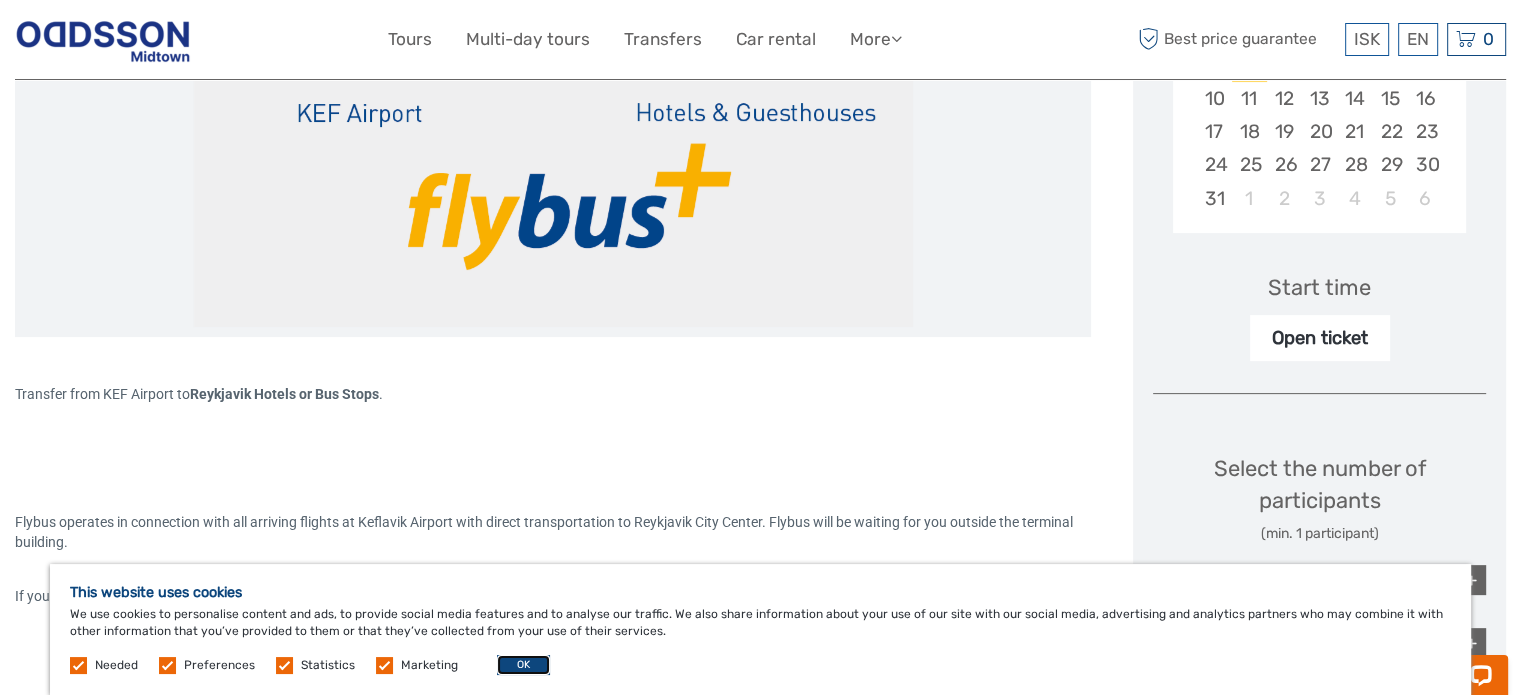 click on "OK" at bounding box center [523, 665] 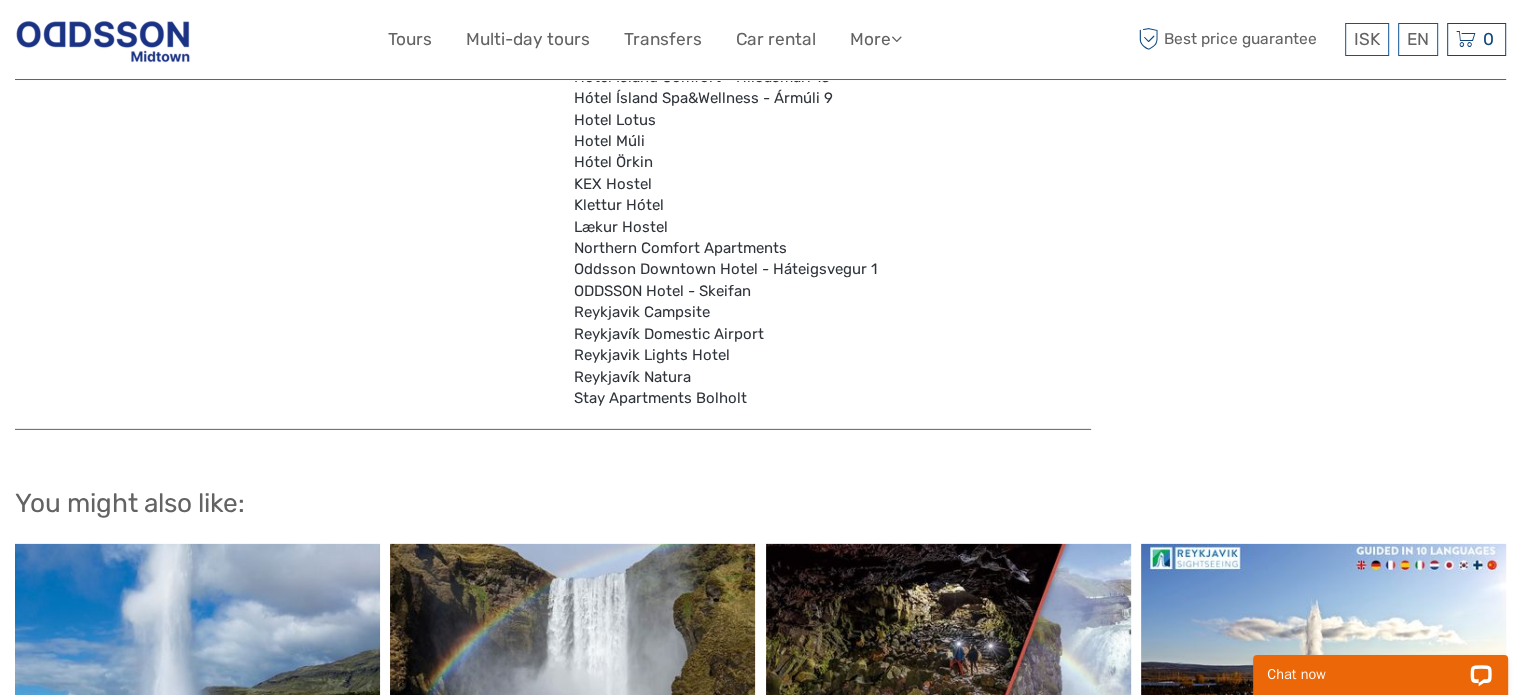 scroll, scrollTop: 6200, scrollLeft: 0, axis: vertical 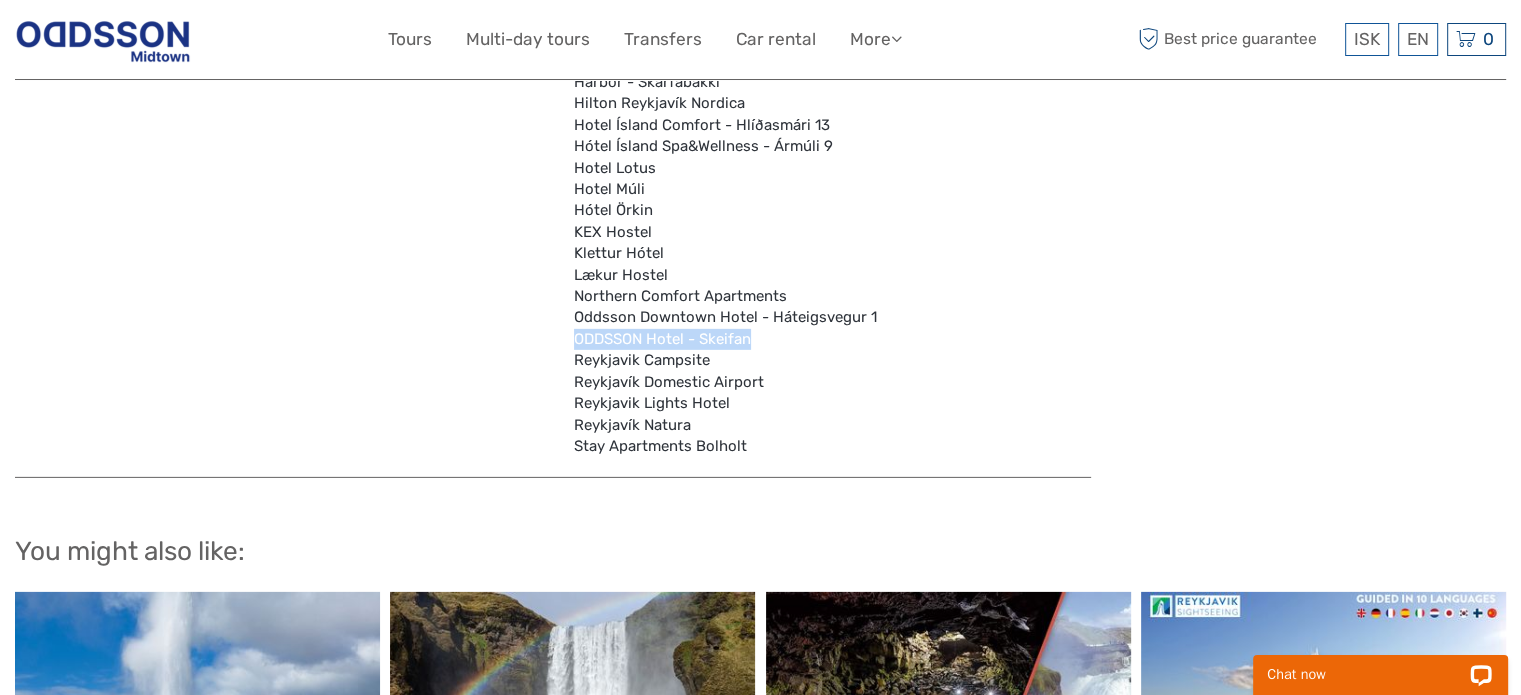 drag, startPoint x: 575, startPoint y: 337, endPoint x: 774, endPoint y: 343, distance: 199.09044 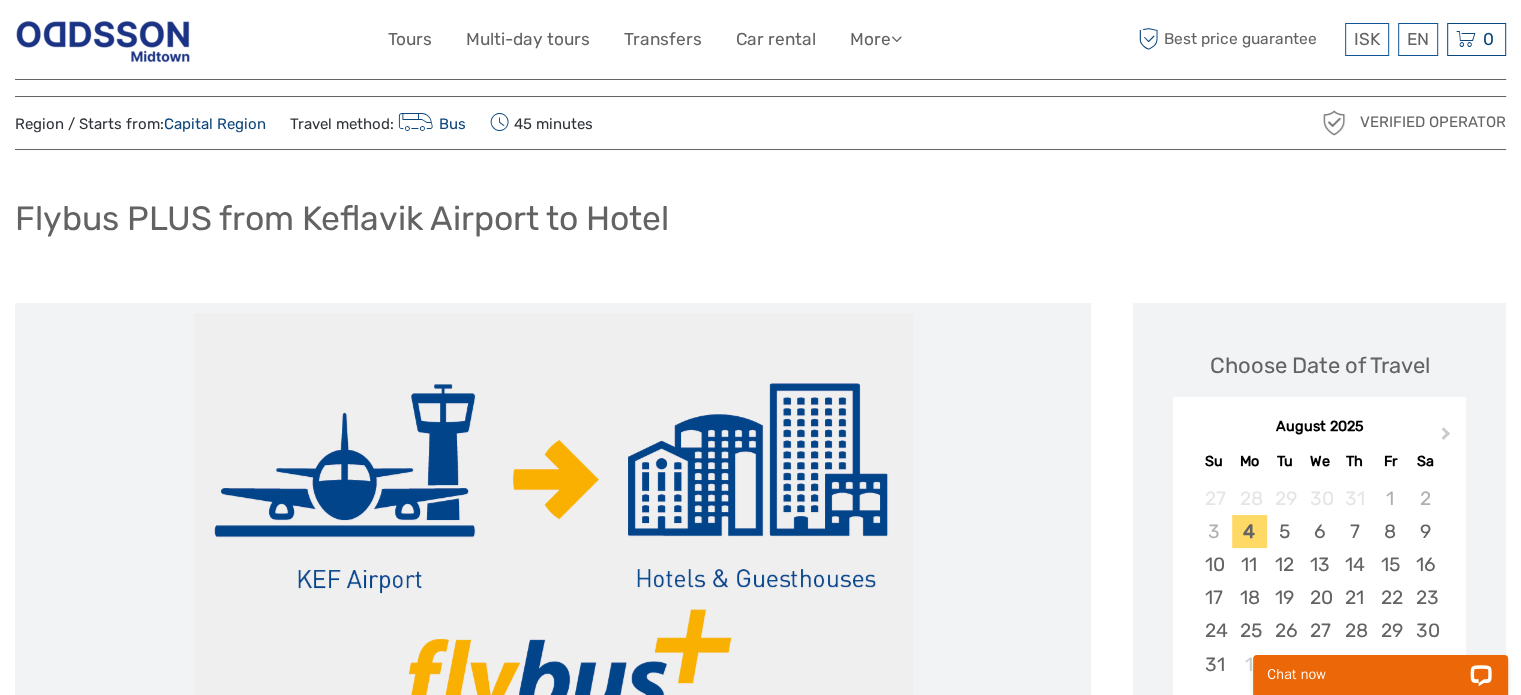 scroll, scrollTop: 0, scrollLeft: 0, axis: both 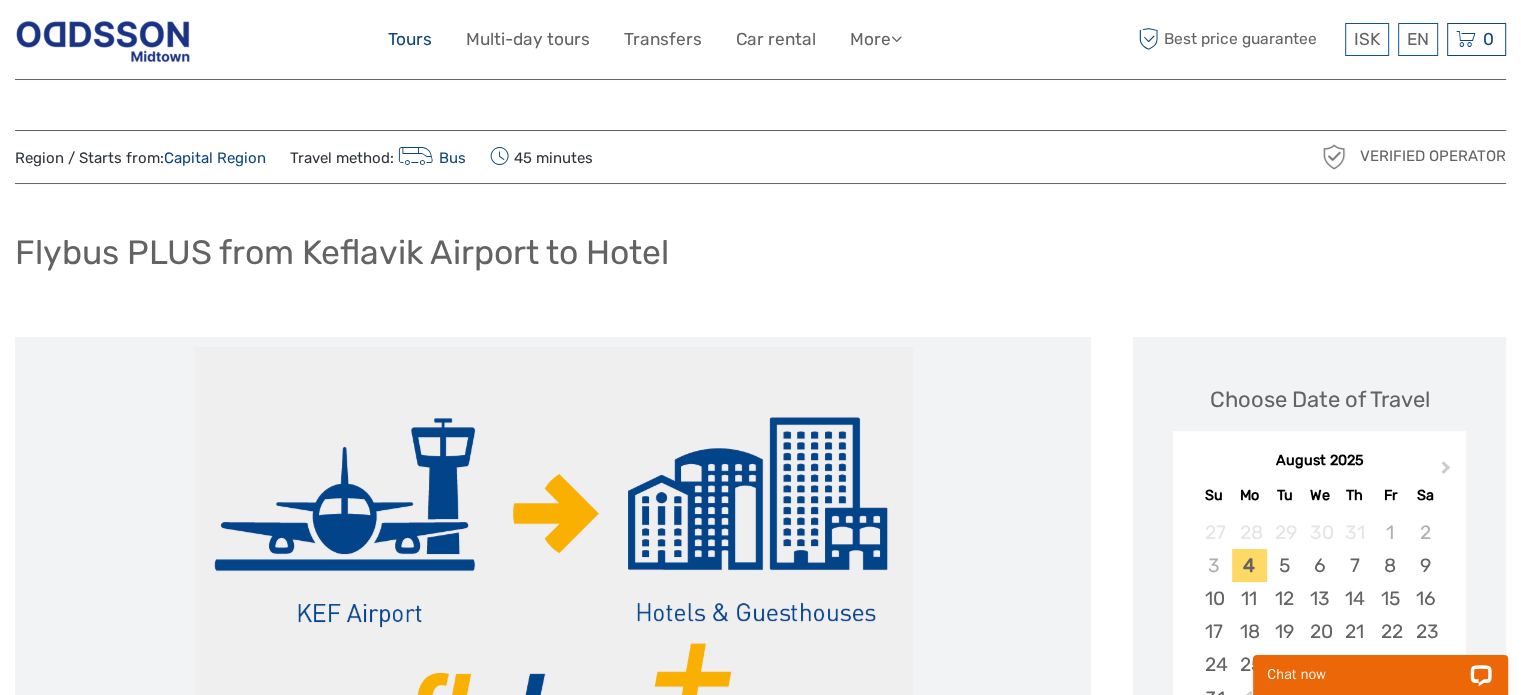 click on "Tours" at bounding box center (410, 39) 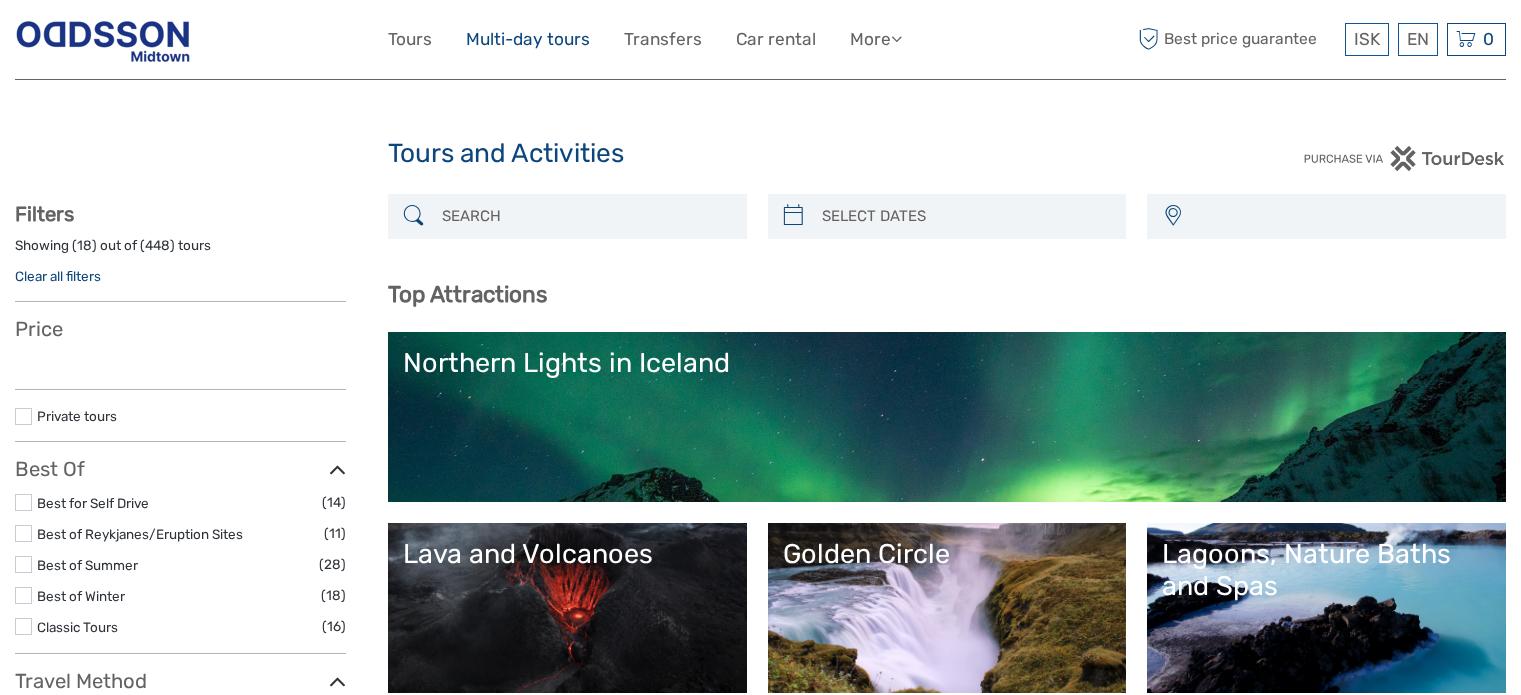 scroll, scrollTop: 0, scrollLeft: 0, axis: both 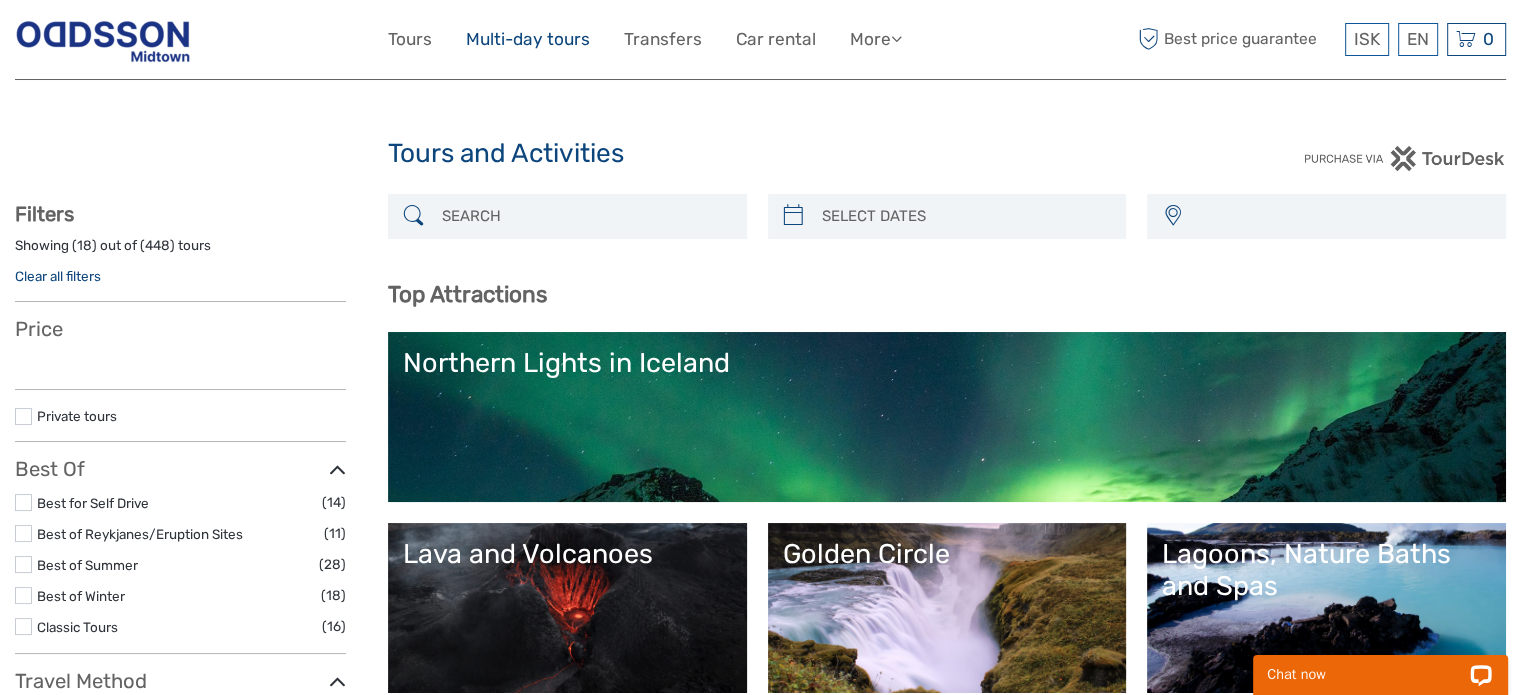 click on "Multi-day tours" at bounding box center [528, 39] 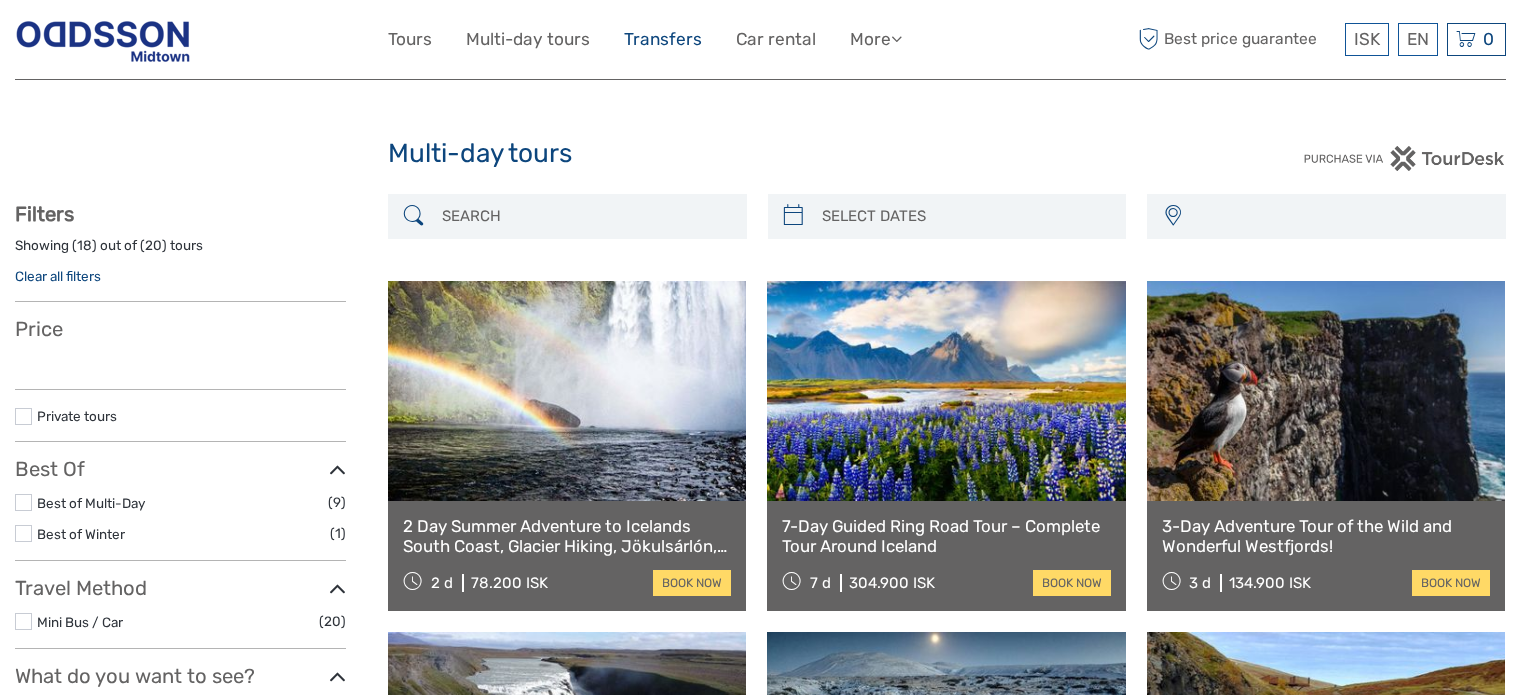 scroll, scrollTop: 0, scrollLeft: 0, axis: both 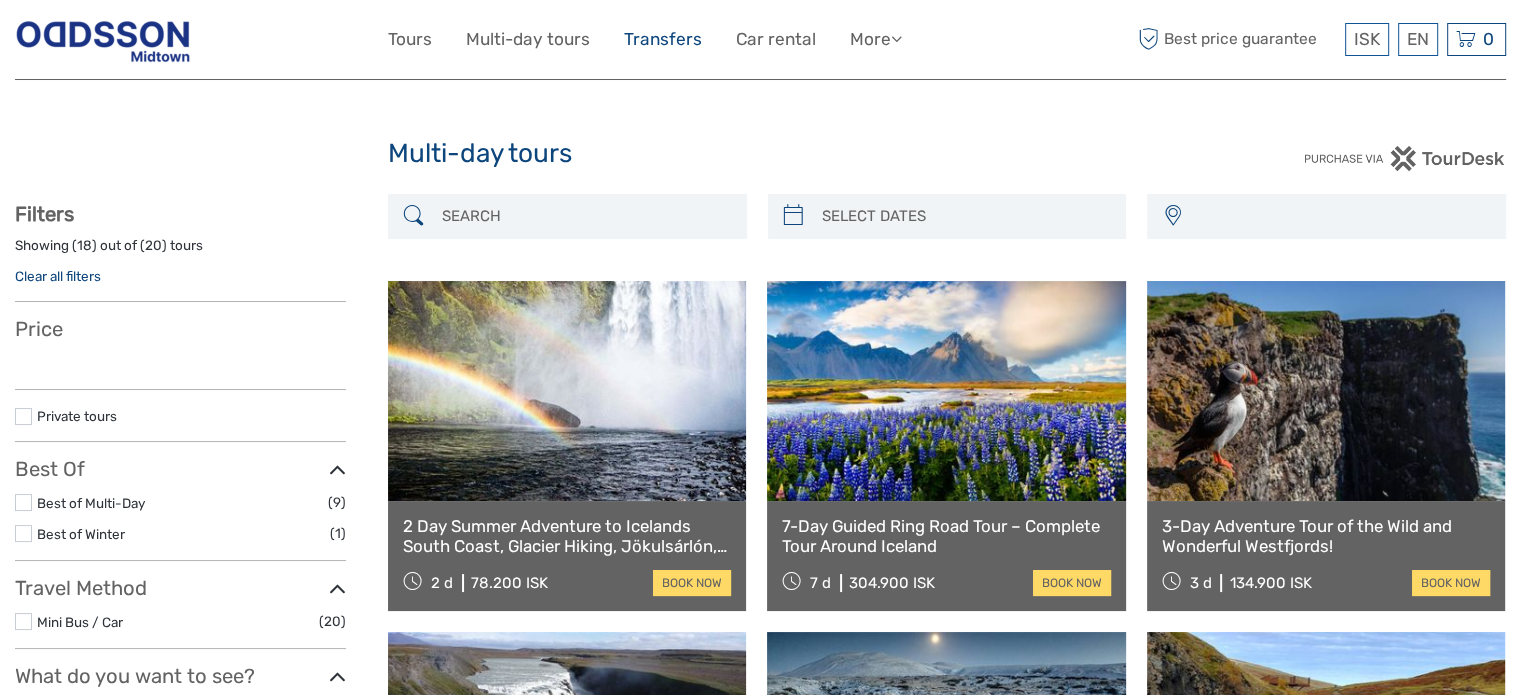 click on "Transfers" at bounding box center (663, 39) 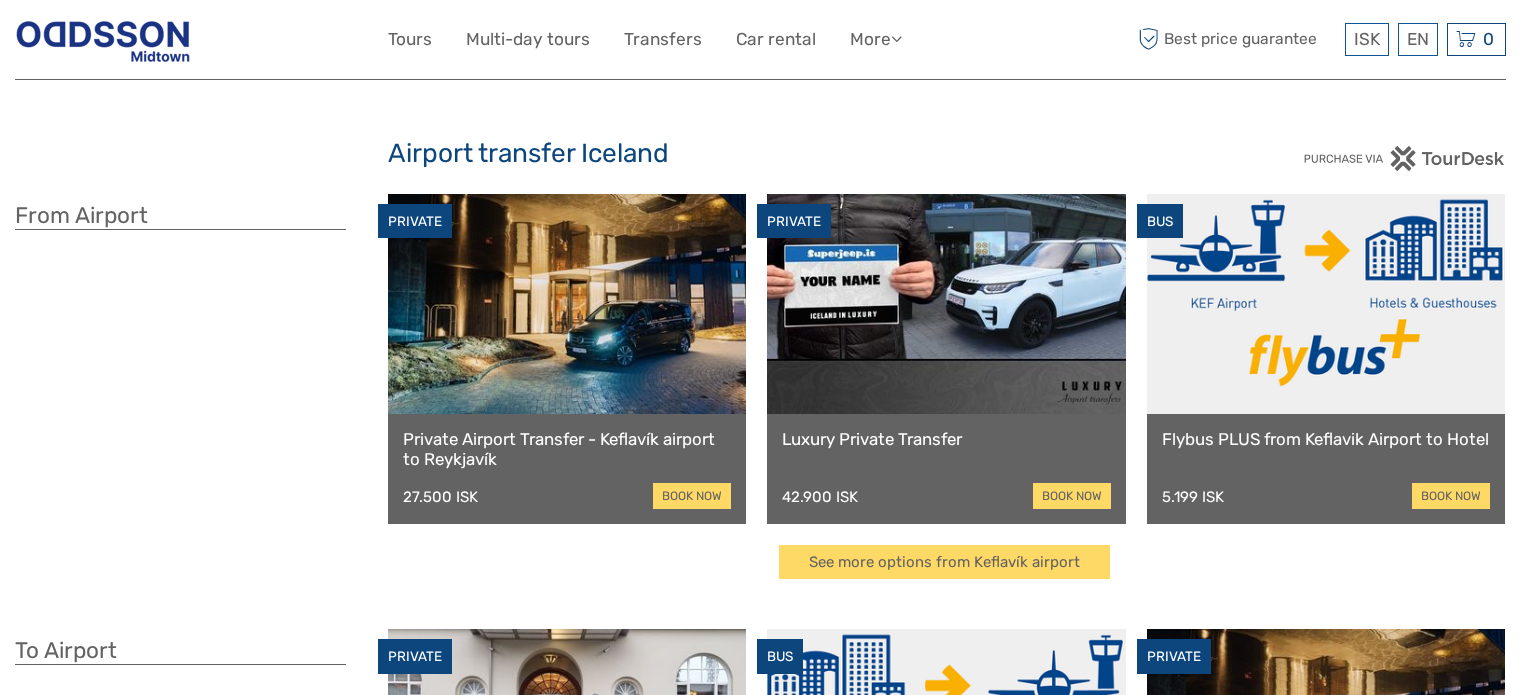 scroll, scrollTop: 0, scrollLeft: 0, axis: both 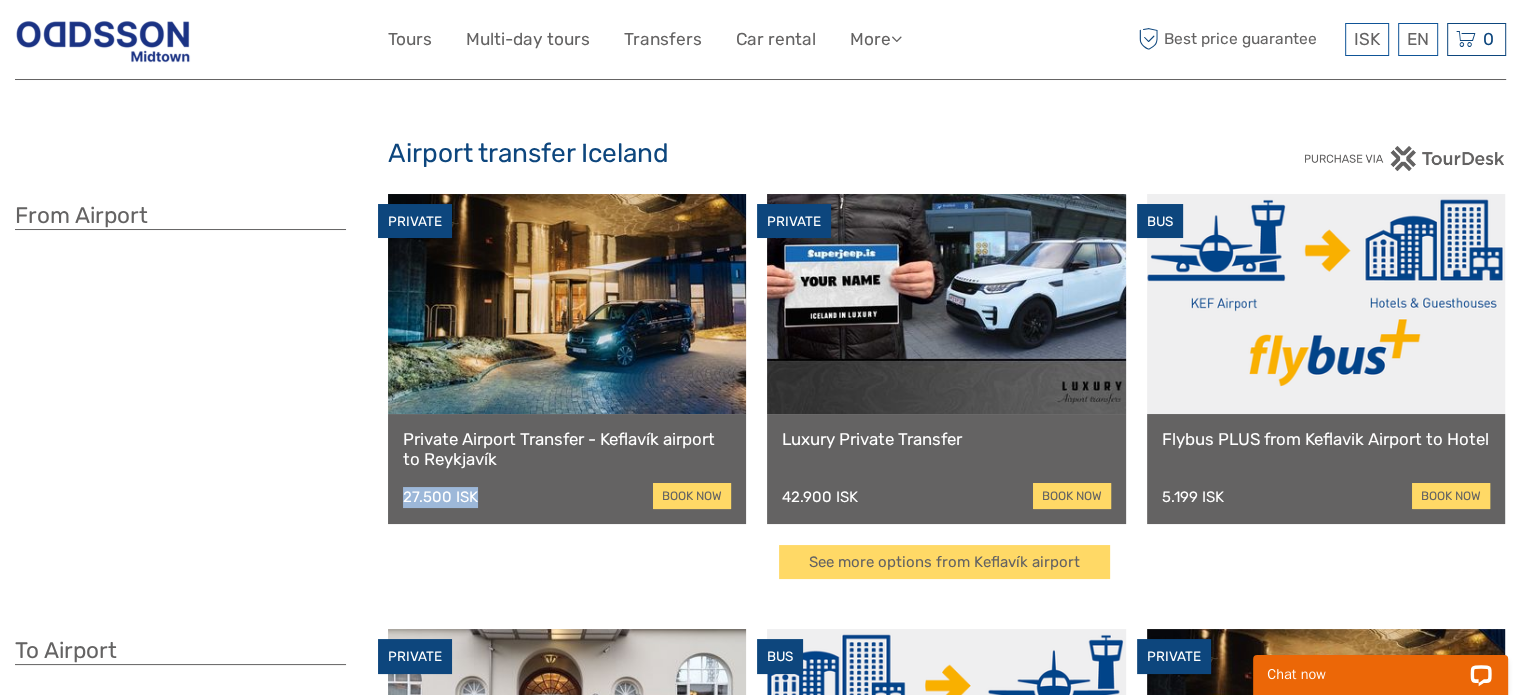 drag, startPoint x: 403, startPoint y: 494, endPoint x: 508, endPoint y: 515, distance: 107.07941 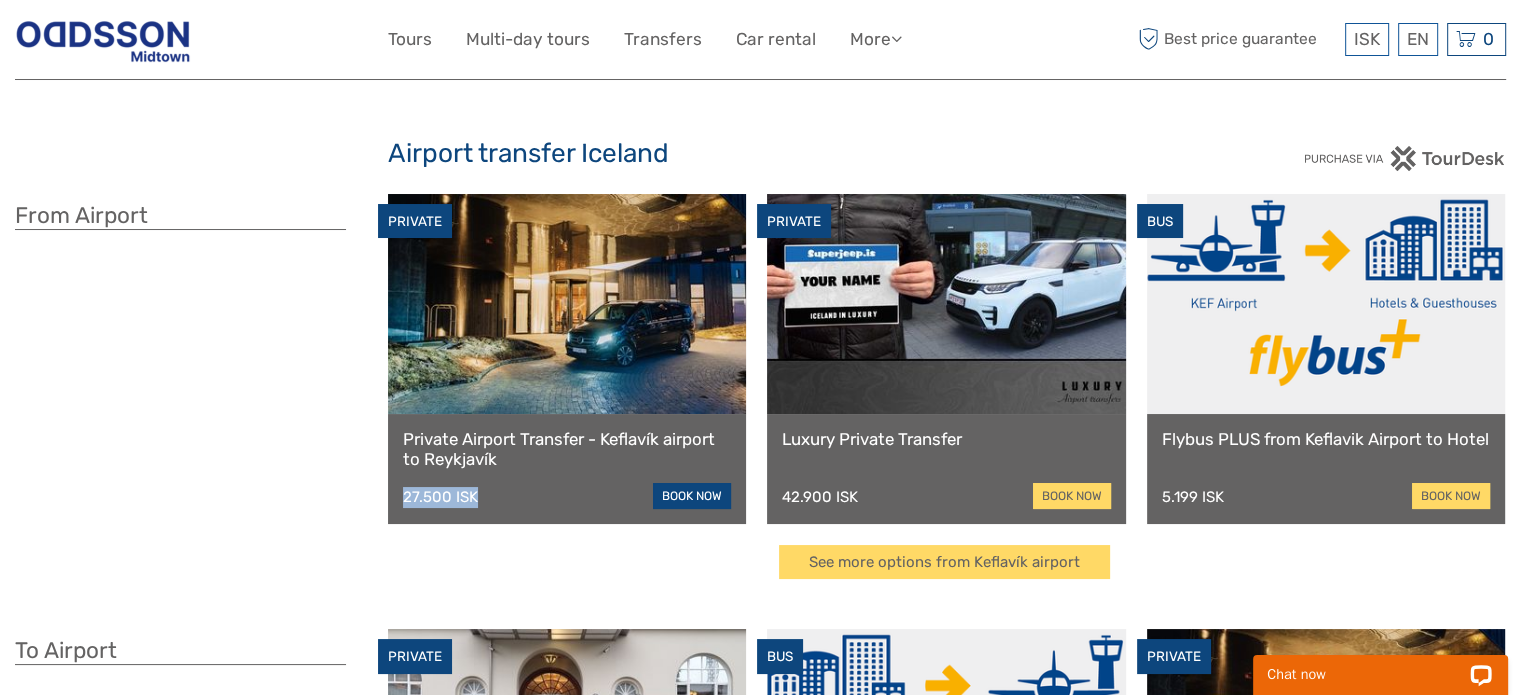 click on "book now" at bounding box center [692, 496] 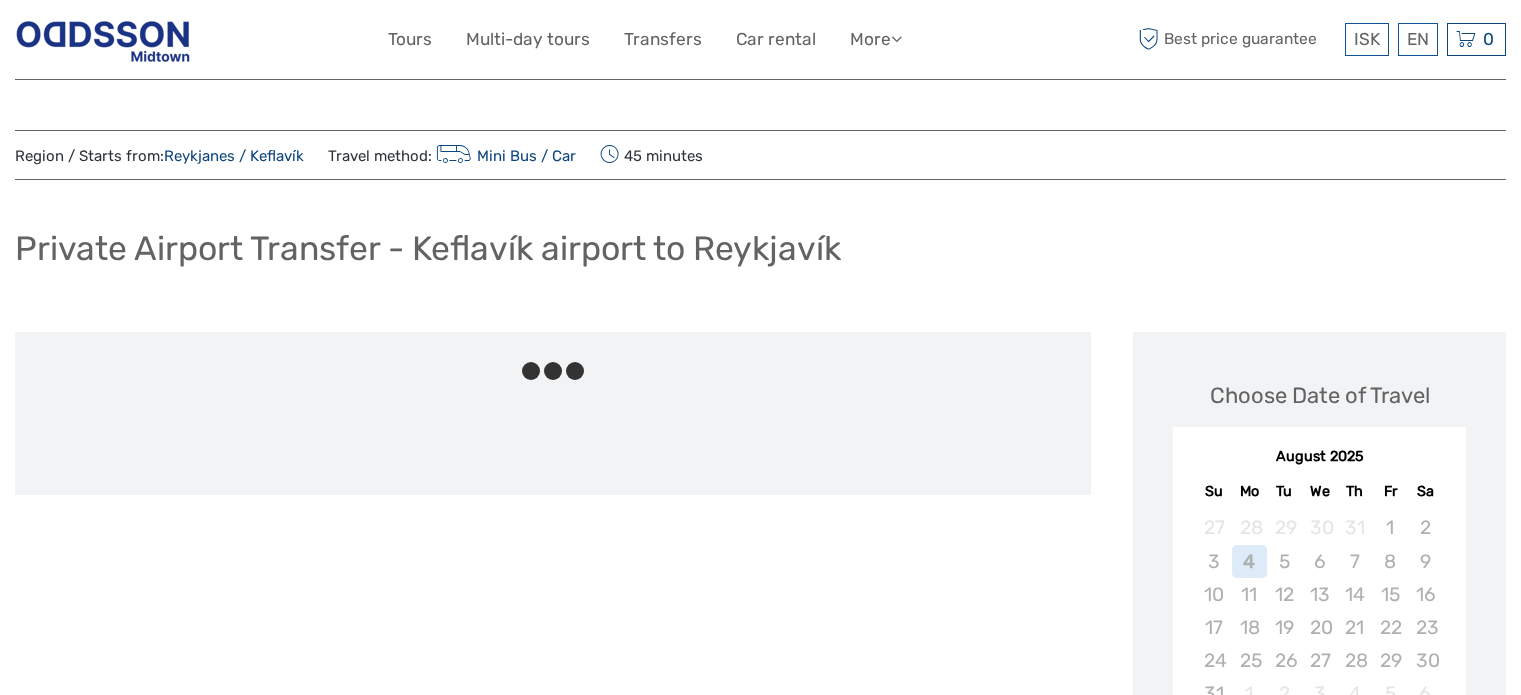scroll, scrollTop: 0, scrollLeft: 0, axis: both 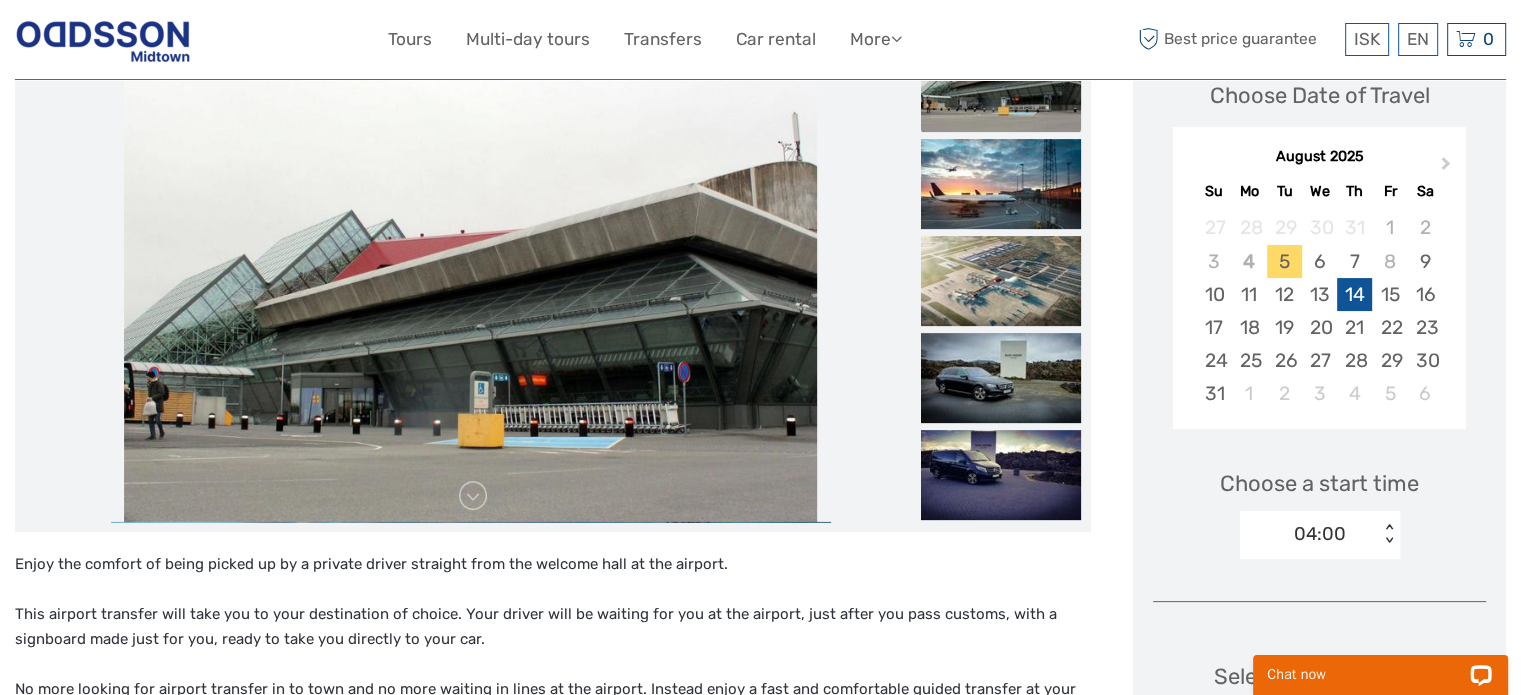click on "14" at bounding box center [1354, 294] 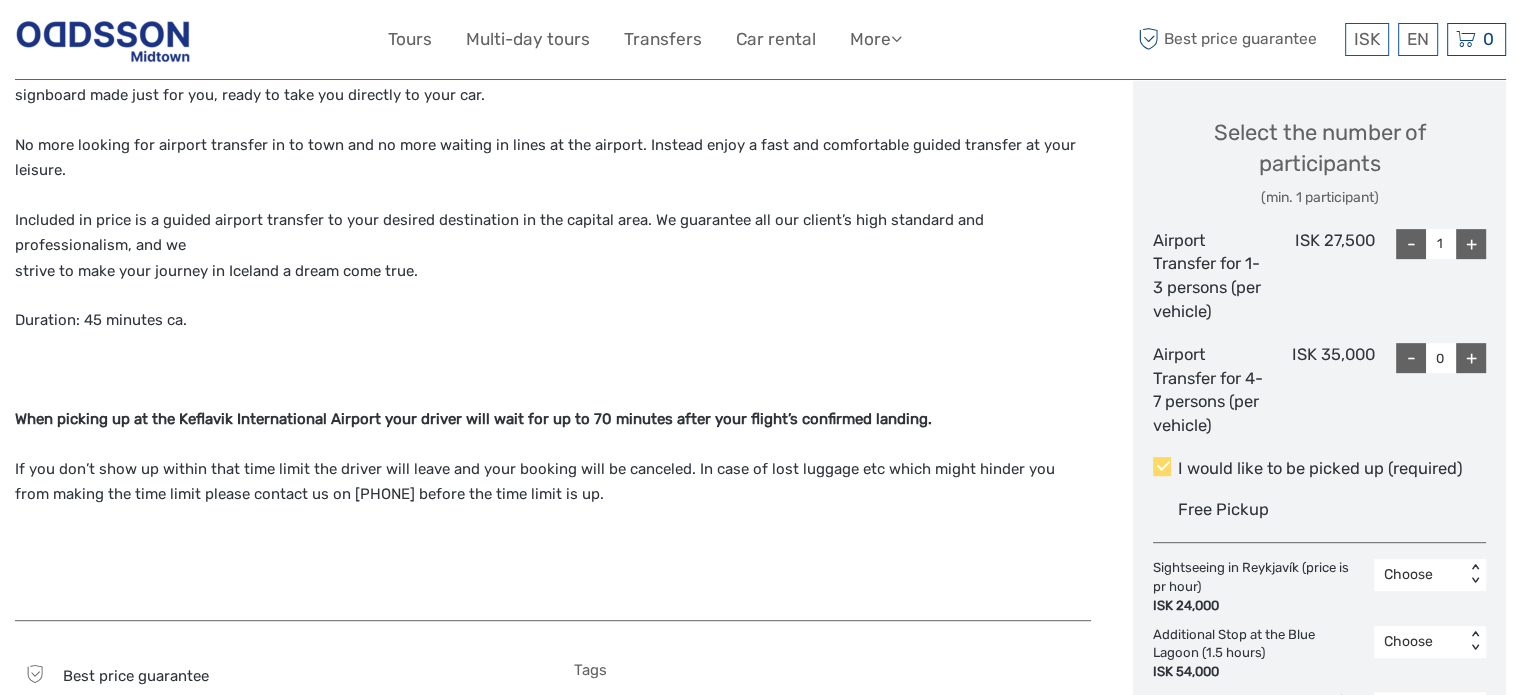 scroll, scrollTop: 800, scrollLeft: 0, axis: vertical 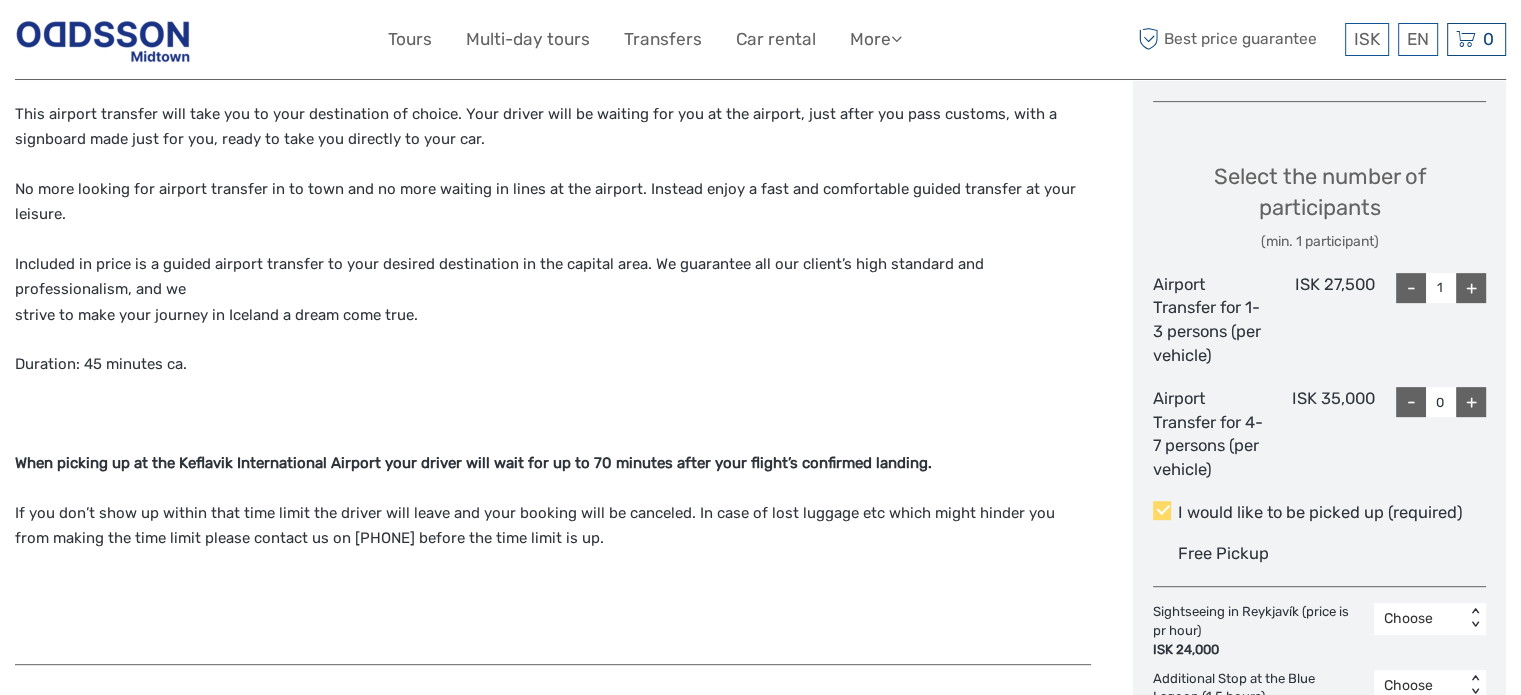 click on "+" at bounding box center (1471, 288) 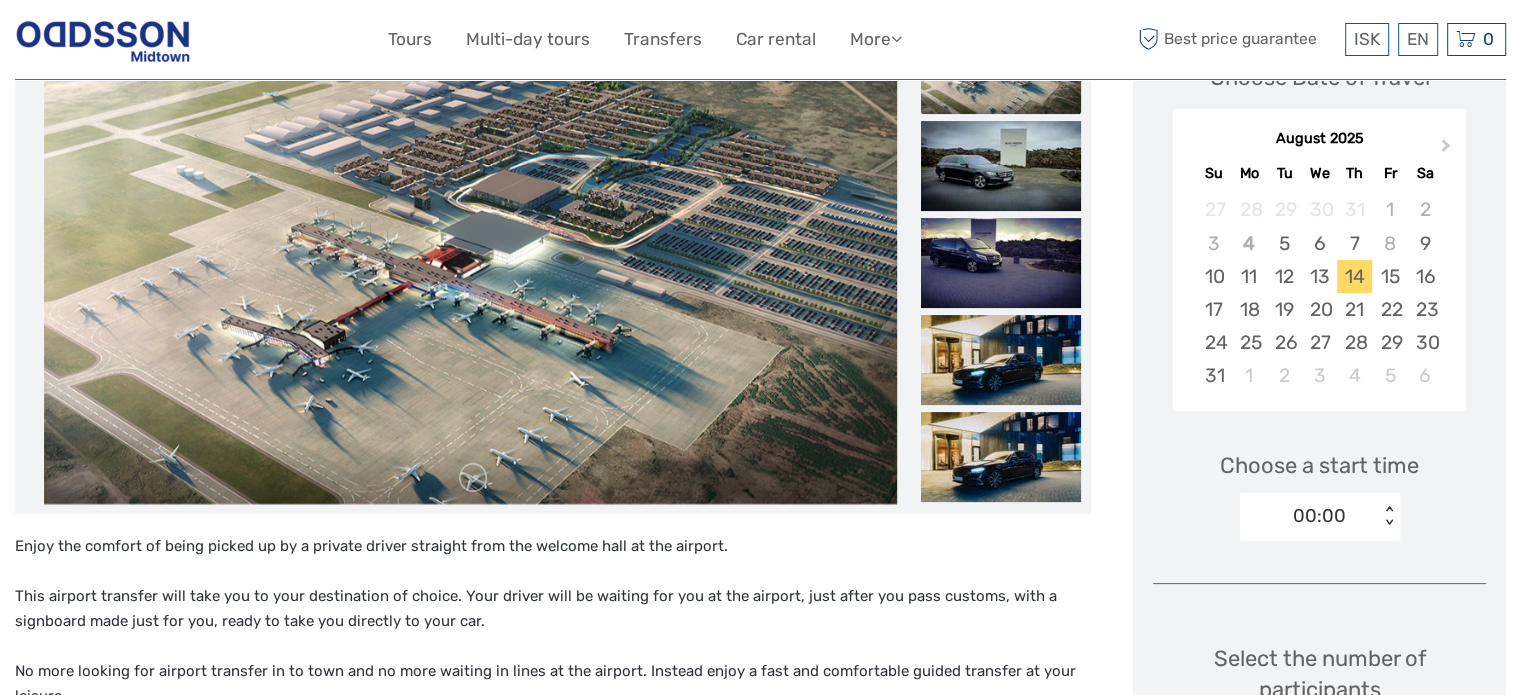 scroll, scrollTop: 300, scrollLeft: 0, axis: vertical 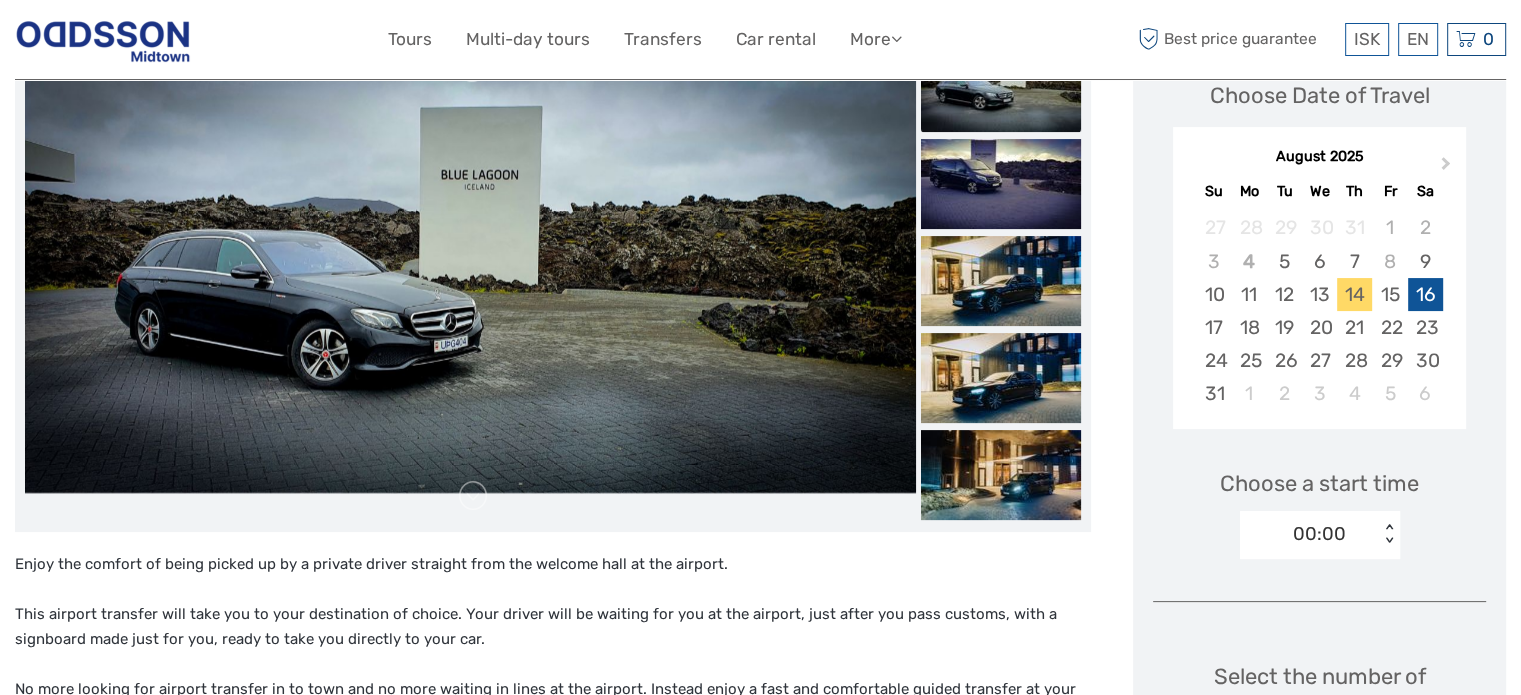 click on "16" at bounding box center (1425, 294) 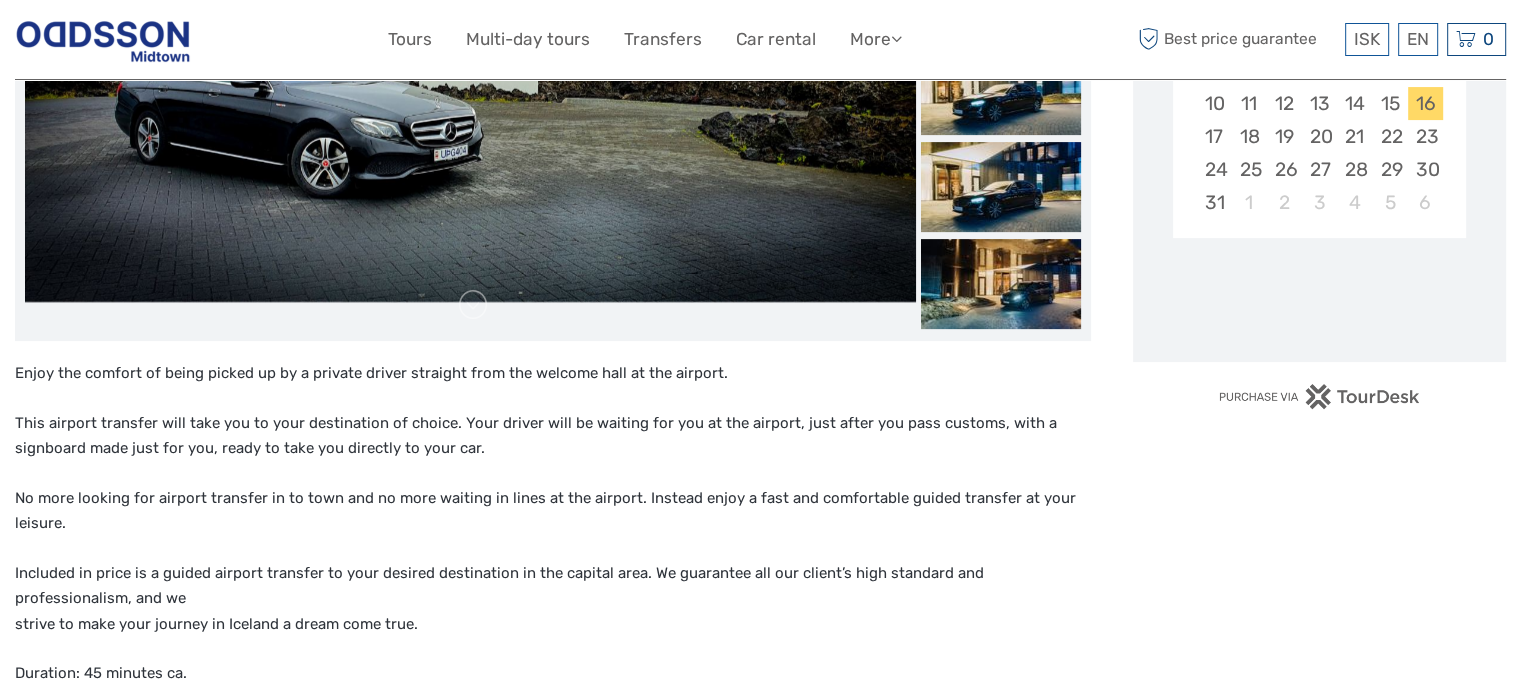 scroll, scrollTop: 500, scrollLeft: 0, axis: vertical 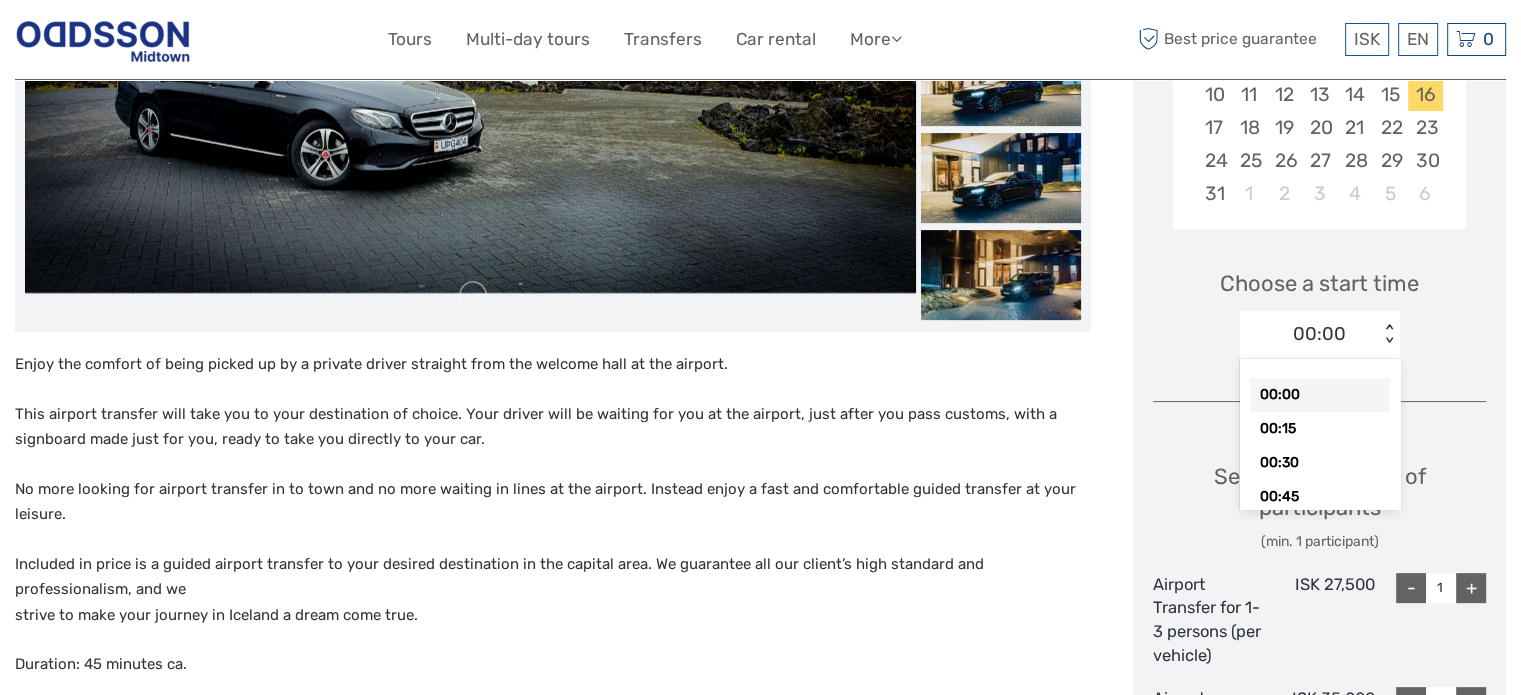 click on "< >" at bounding box center (1389, 334) 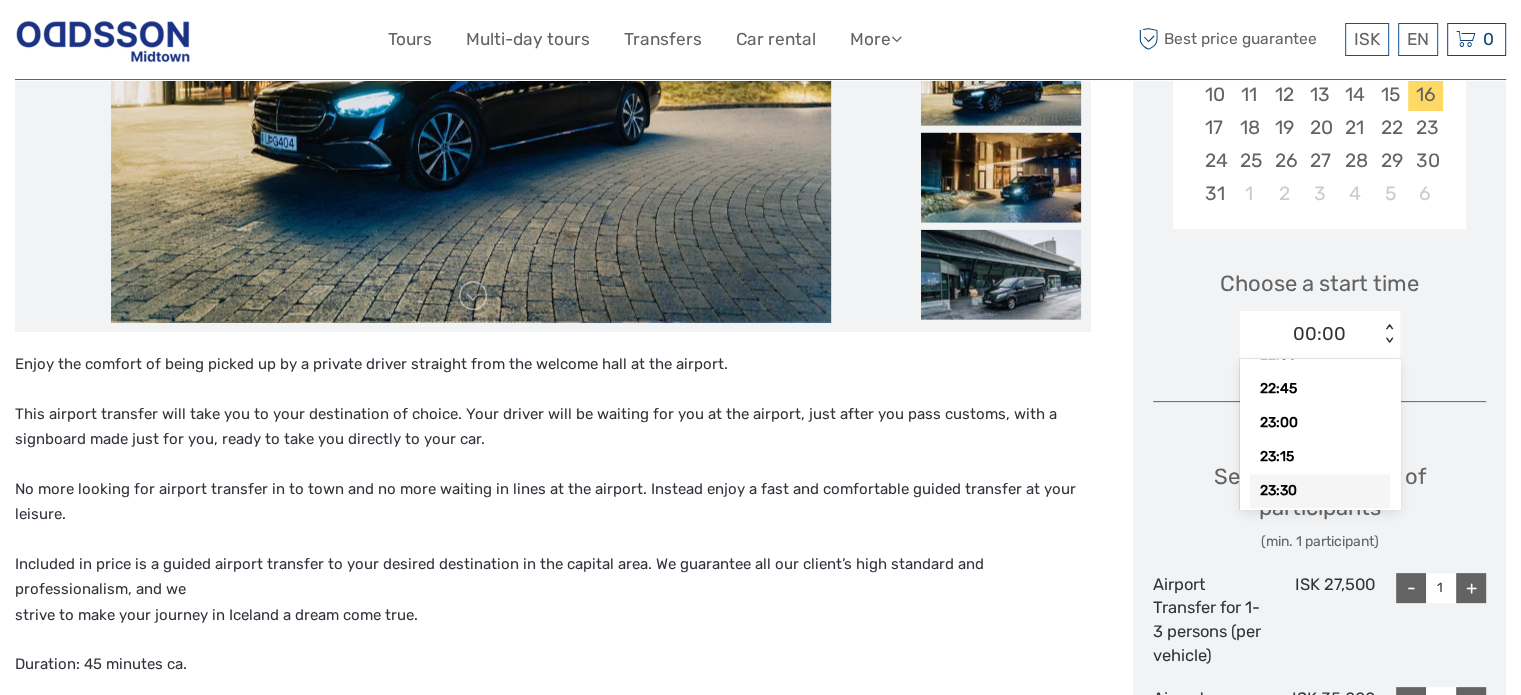 scroll, scrollTop: 3132, scrollLeft: 0, axis: vertical 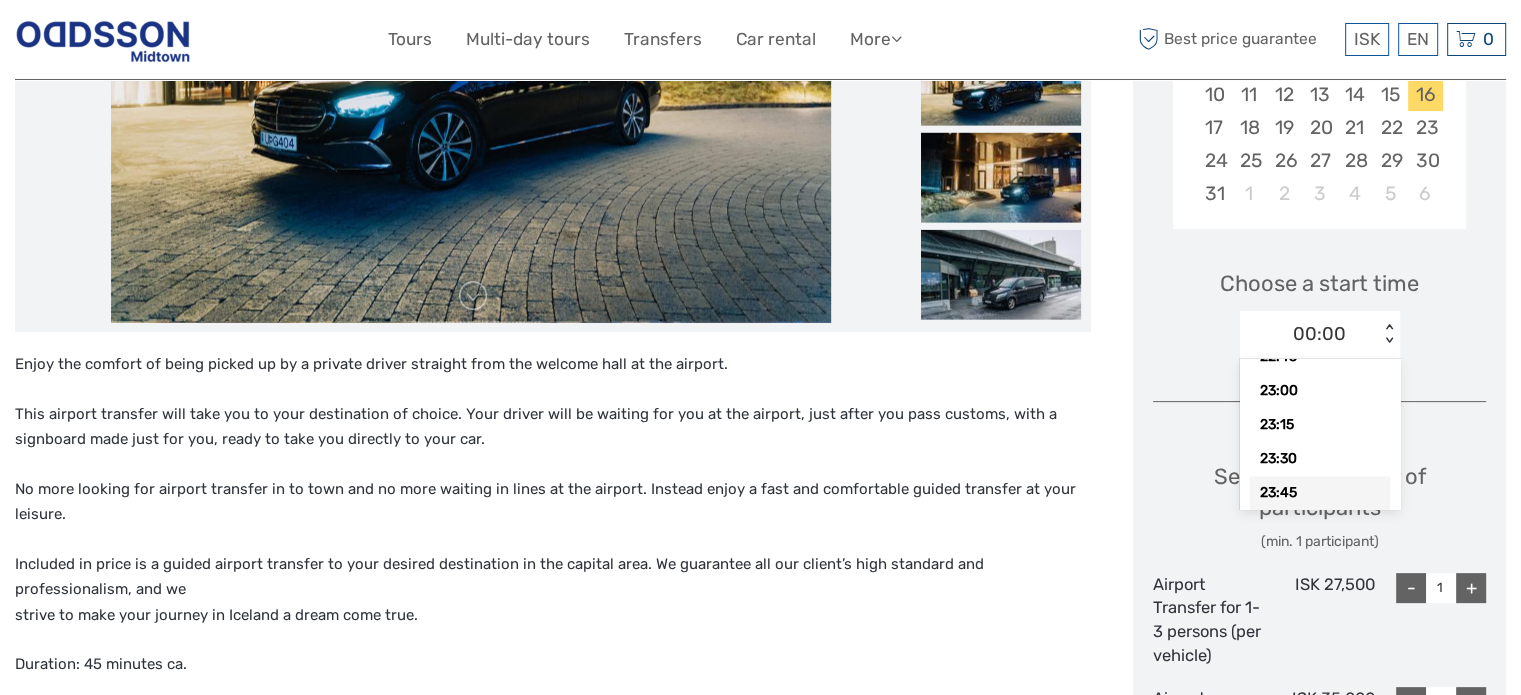 click on "23:45" at bounding box center (1320, 493) 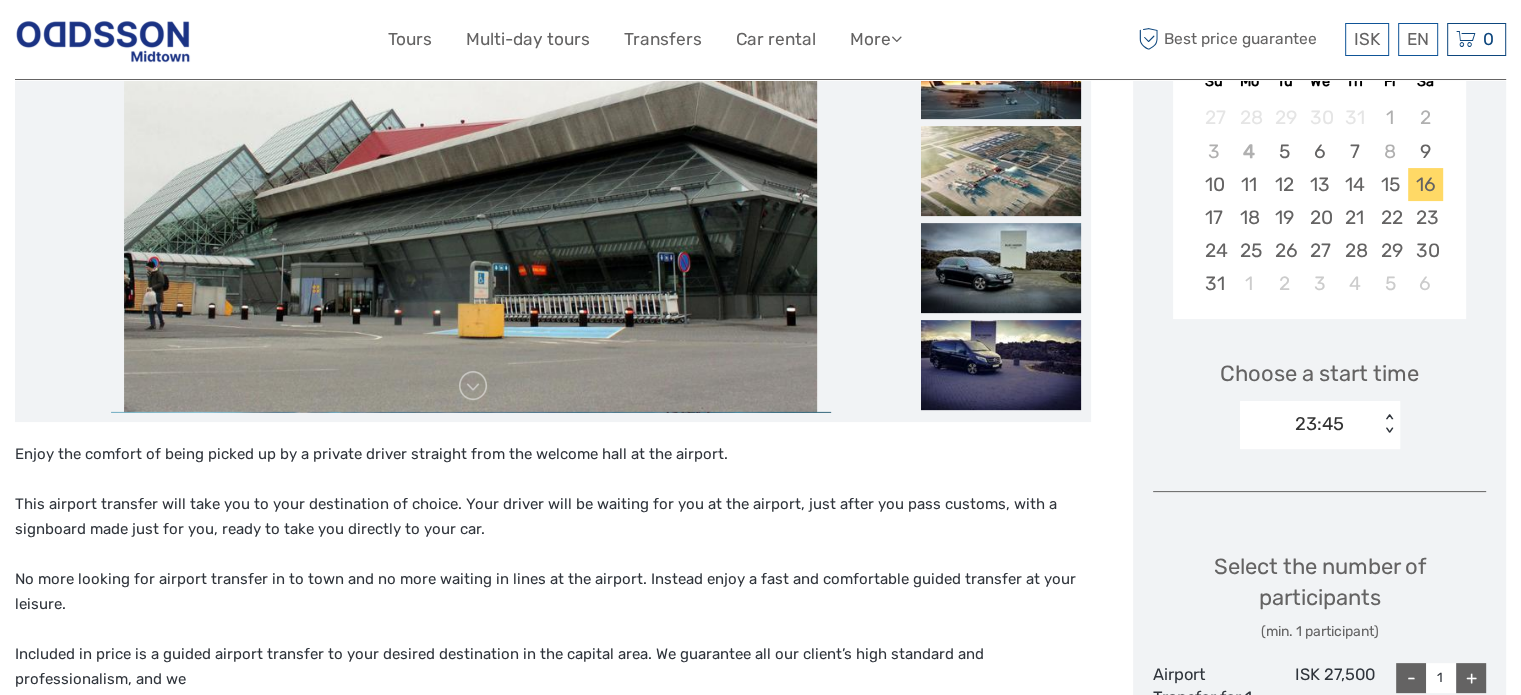 scroll, scrollTop: 0, scrollLeft: 0, axis: both 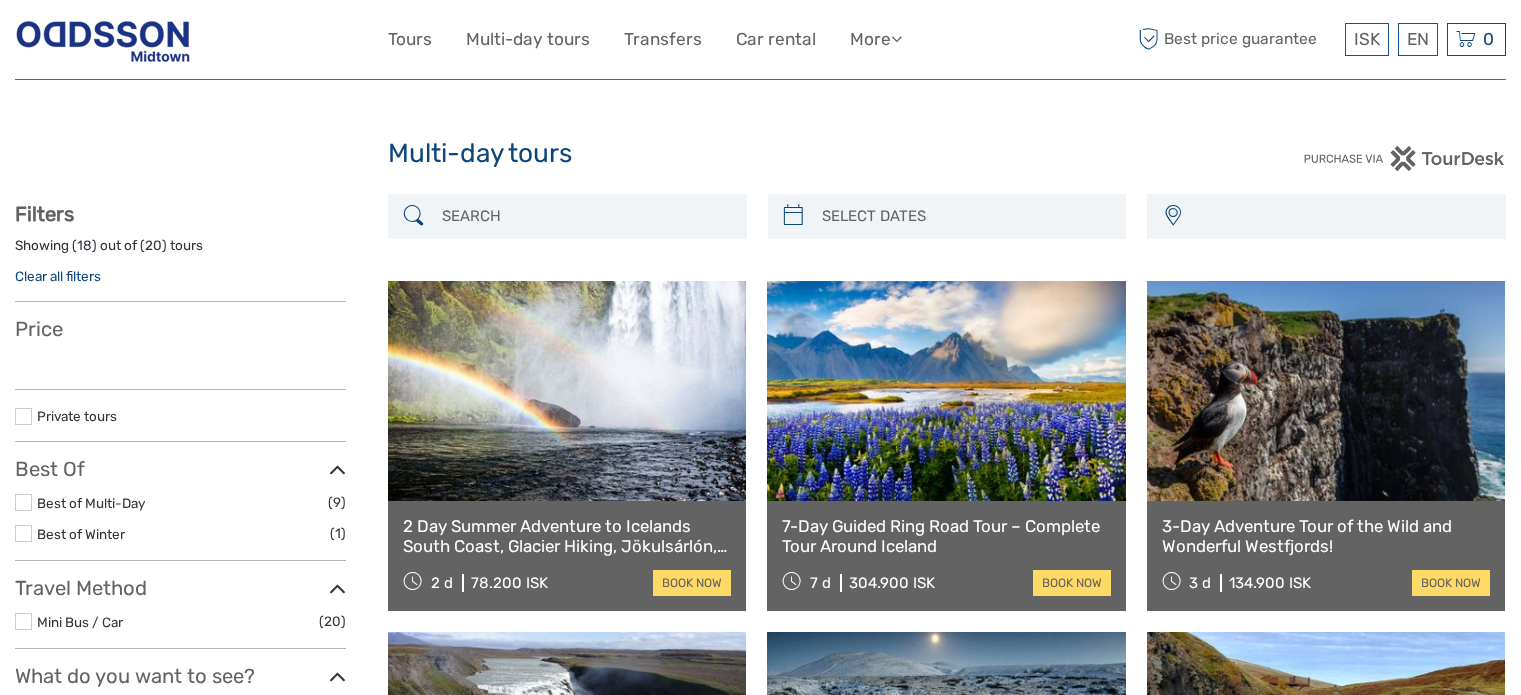 select 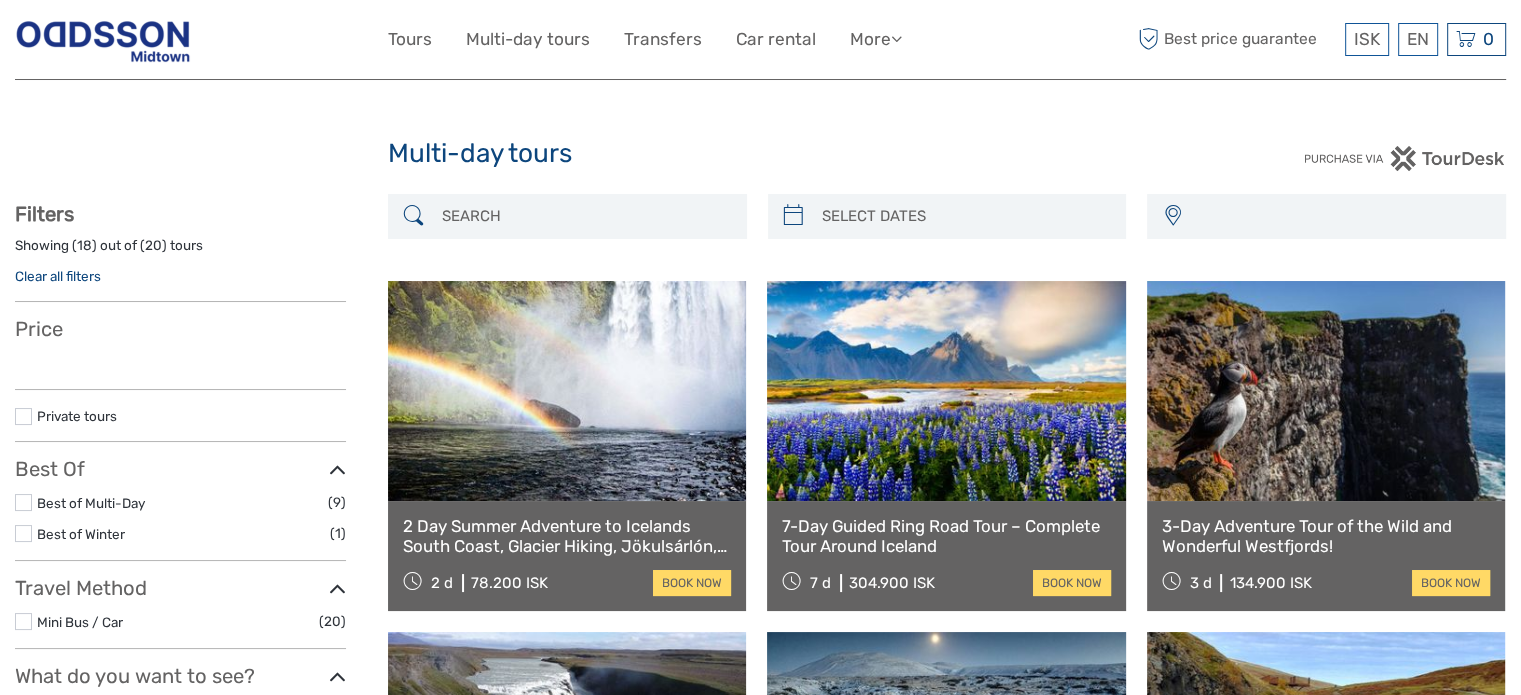 scroll, scrollTop: 0, scrollLeft: 0, axis: both 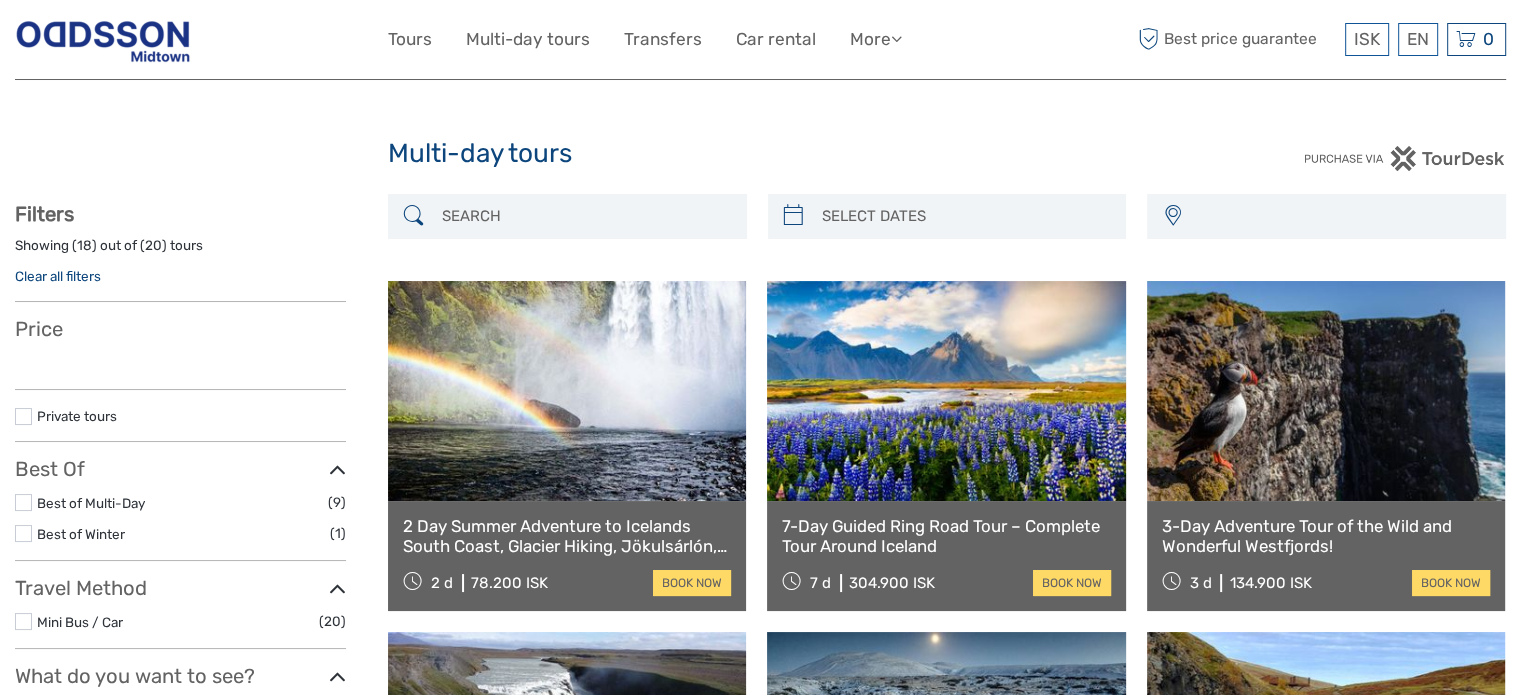 select 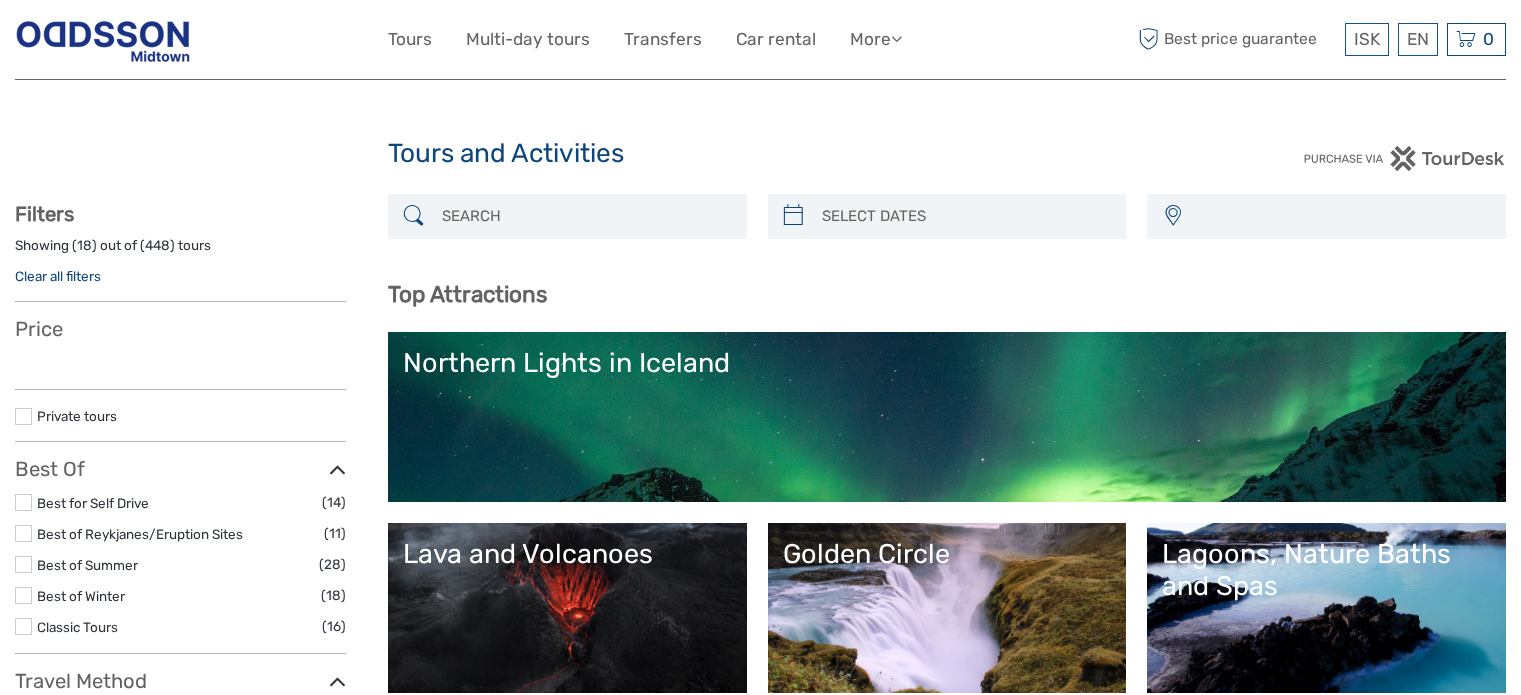 scroll, scrollTop: 0, scrollLeft: 0, axis: both 